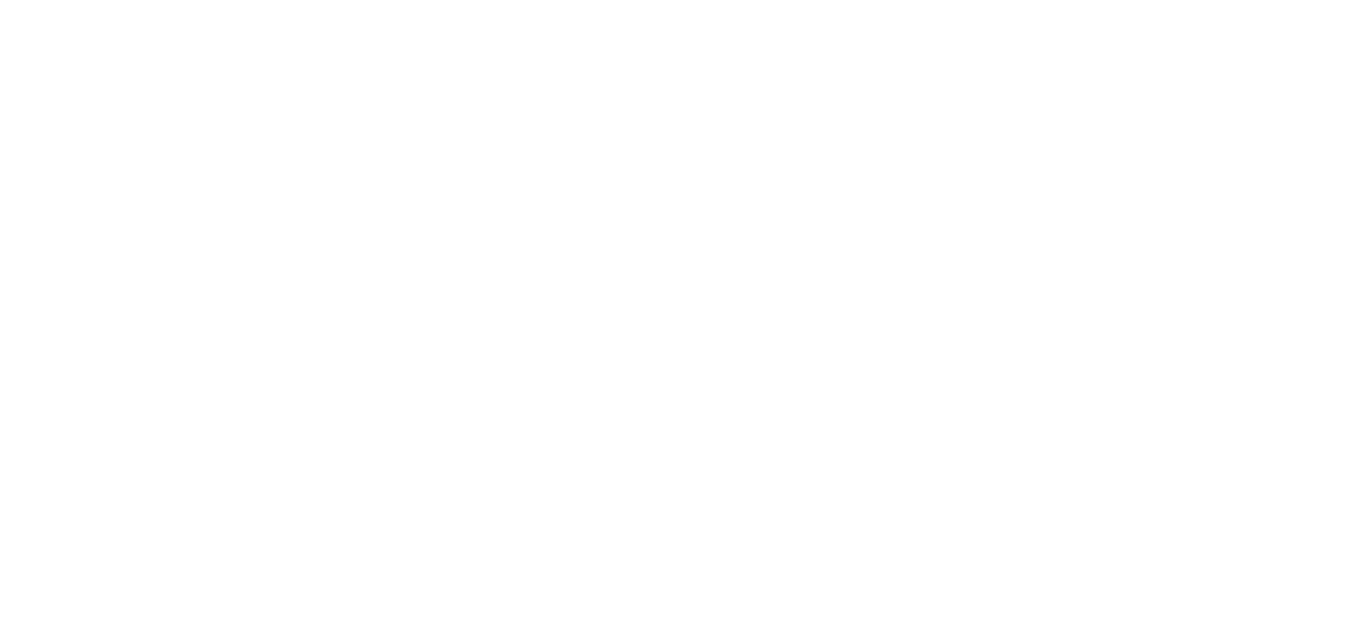 scroll, scrollTop: 0, scrollLeft: 0, axis: both 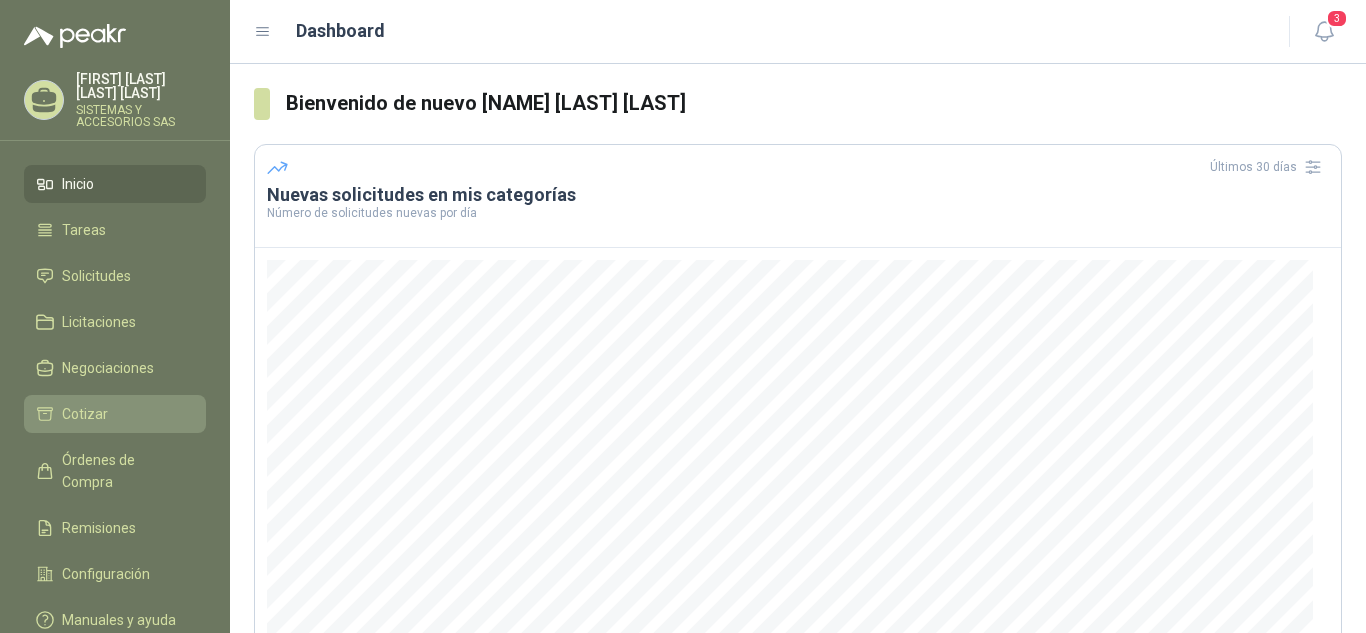 click on "Cotizar" at bounding box center (115, 414) 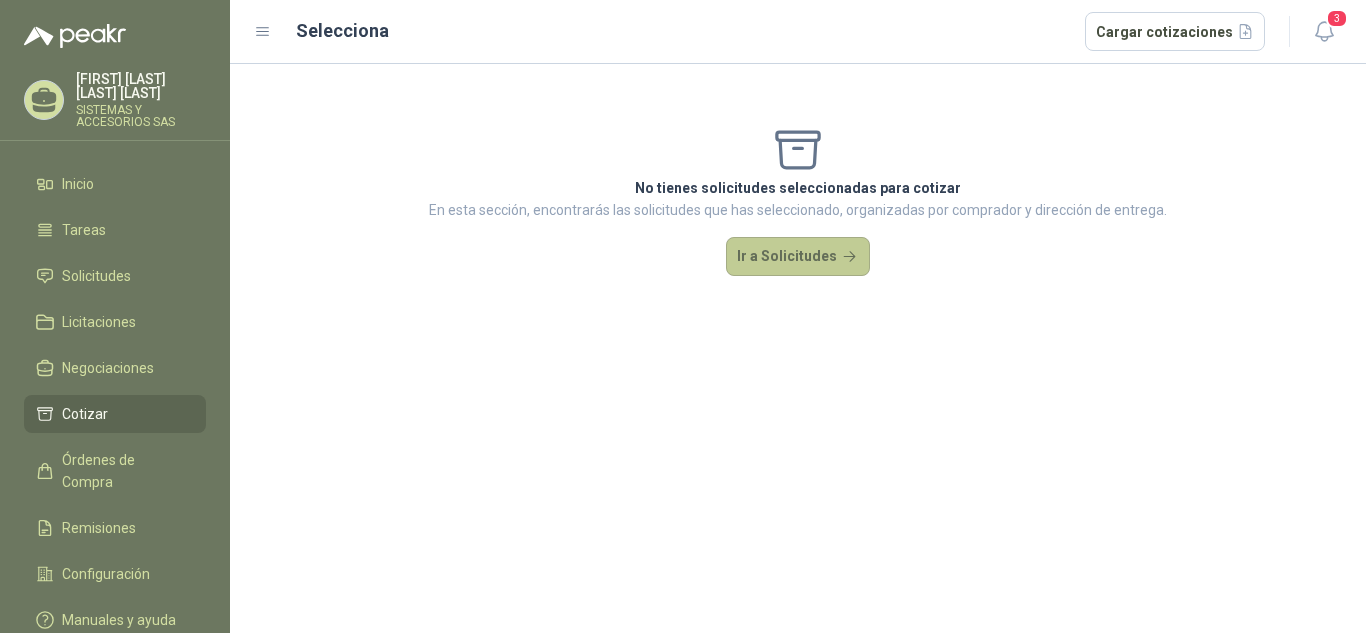 click on "Ir a Solicitudes" at bounding box center (798, 257) 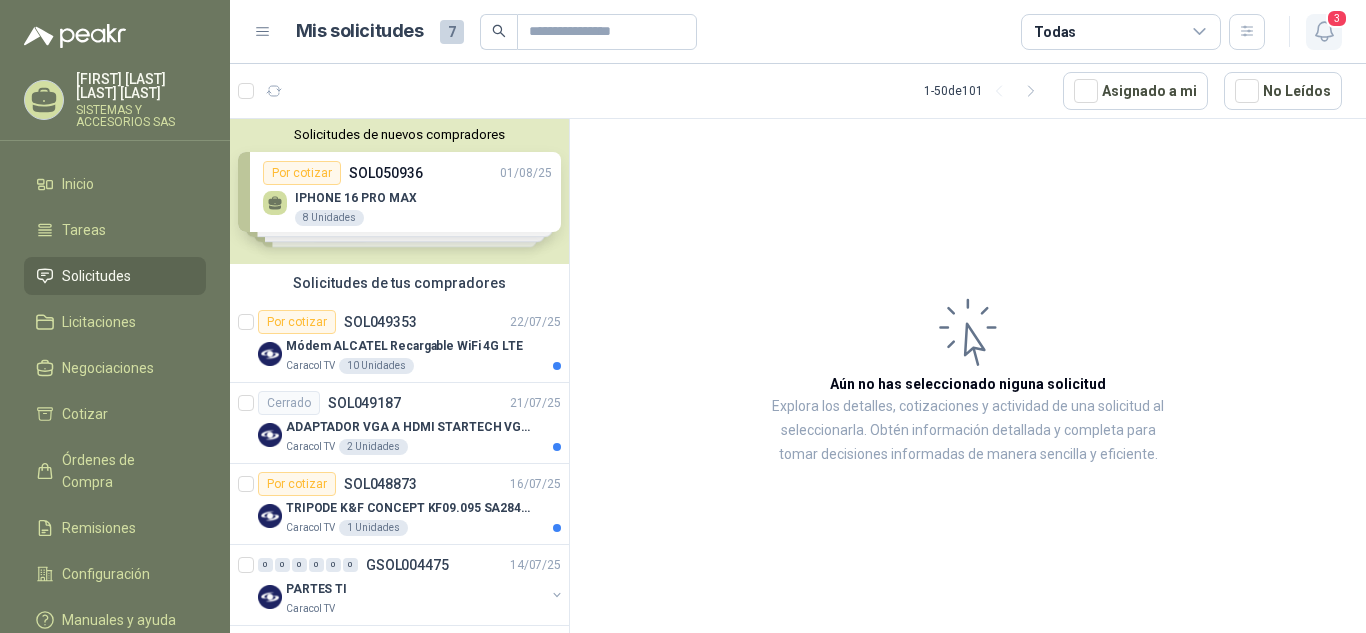 click 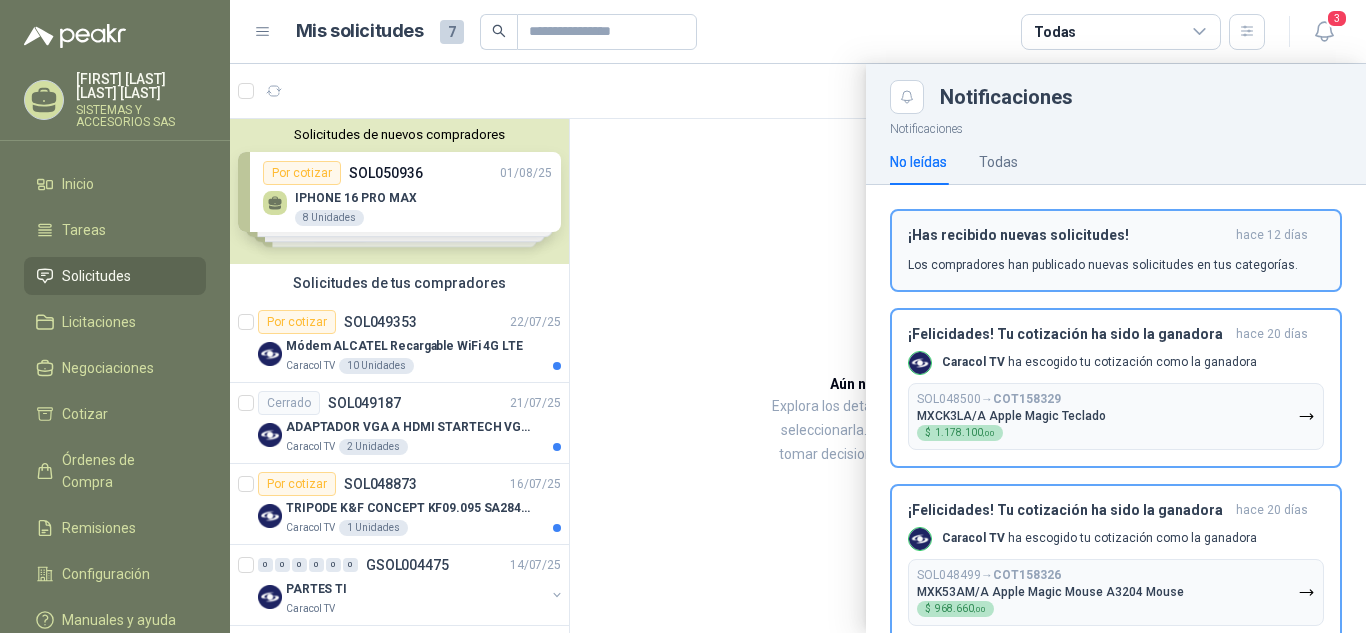 scroll, scrollTop: 49, scrollLeft: 0, axis: vertical 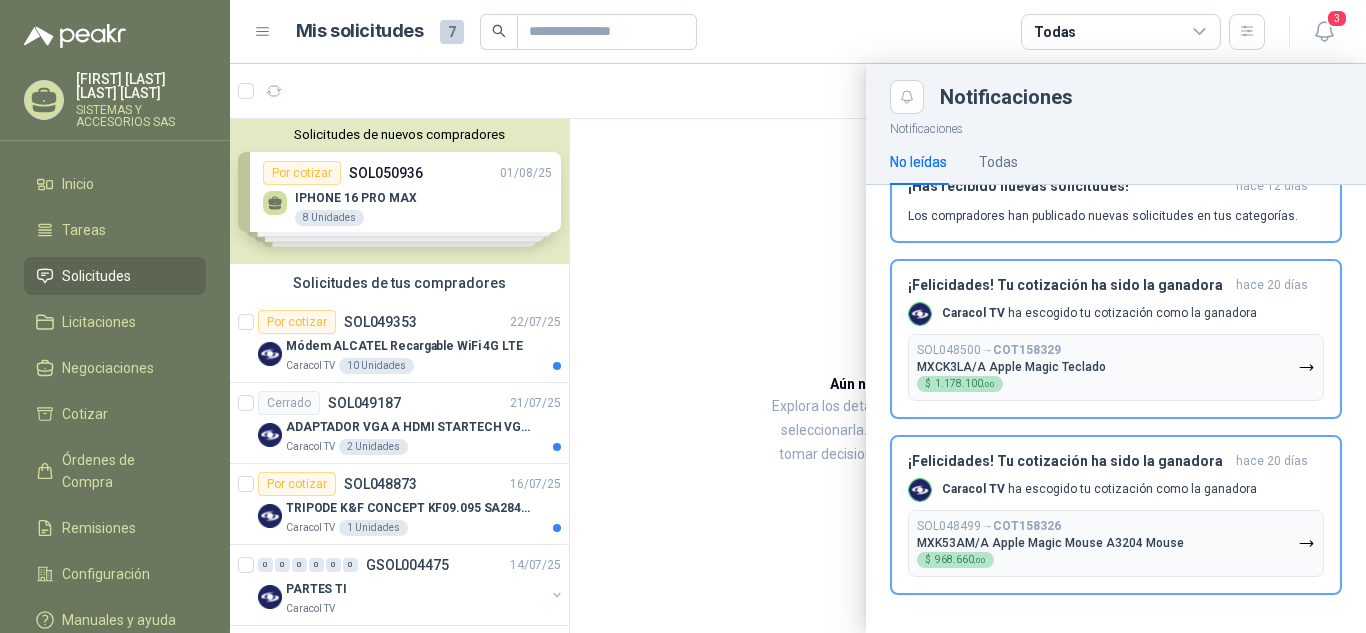 click at bounding box center [798, 348] 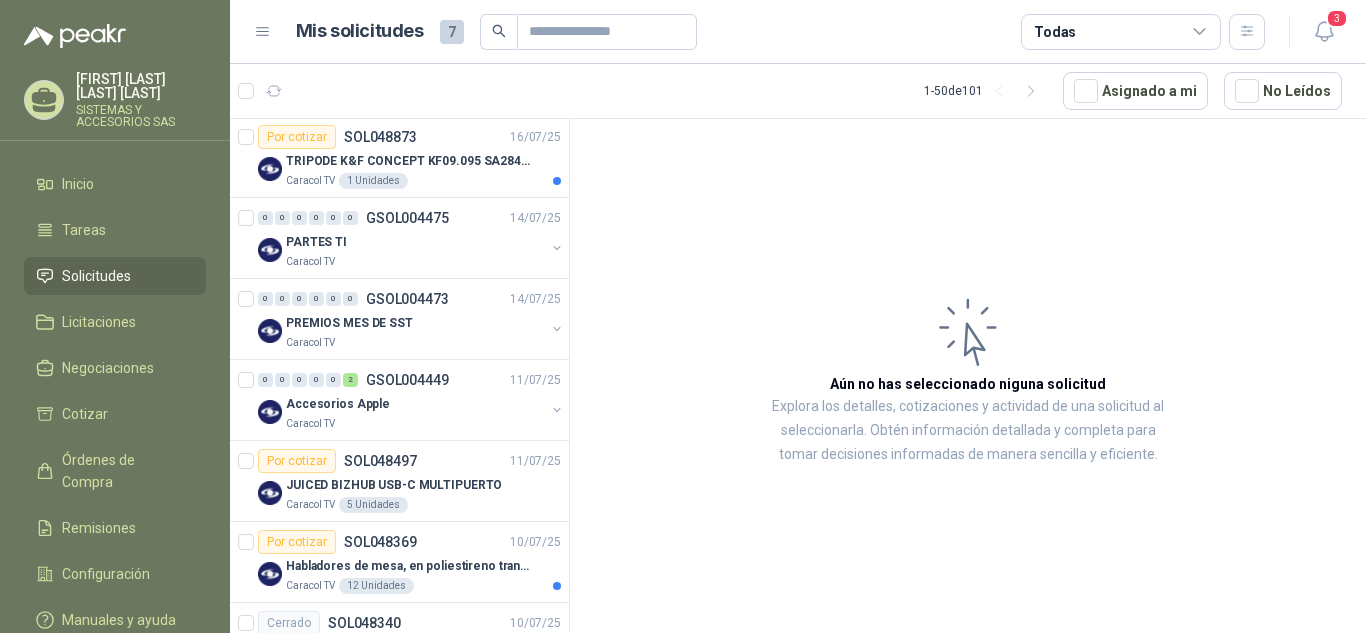 scroll, scrollTop: 400, scrollLeft: 0, axis: vertical 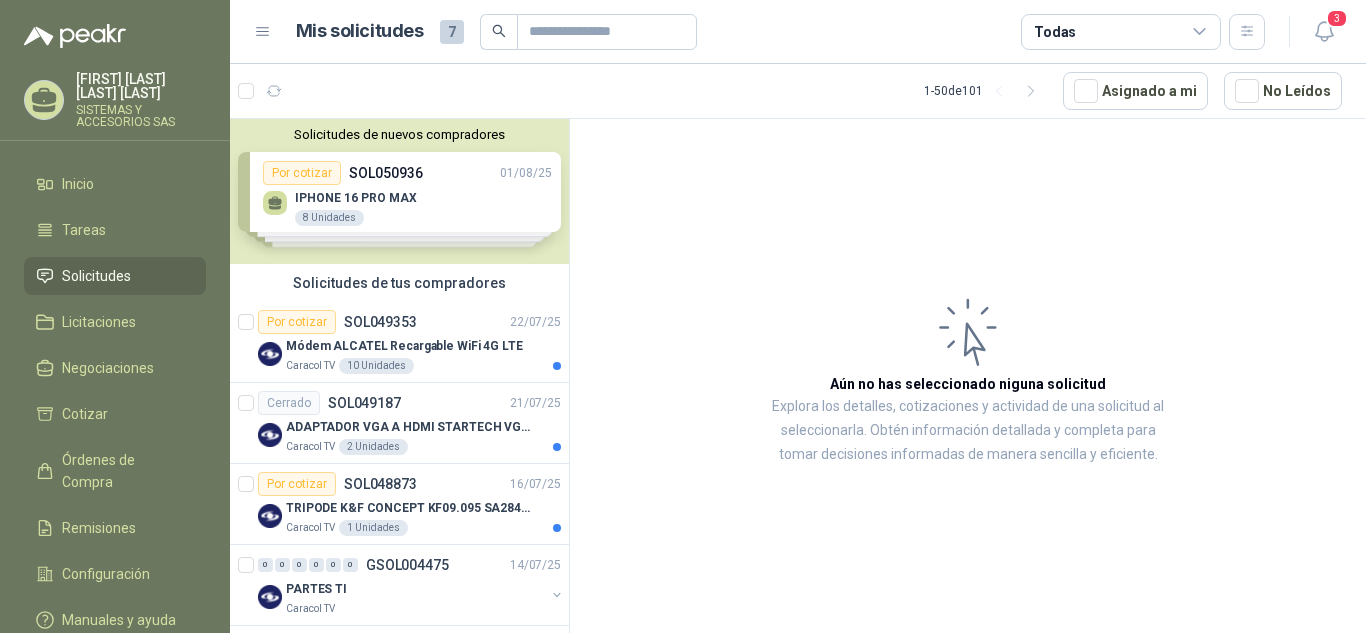 click on "Solicitudes de nuevos compradores Por cotizar SOL050936 01/08/25   IPHONE 16 PRO MAX 8   Unidades Por cotizar SOL050928 01/08/25   DIADEMA LOGITECH H390  20   Unidades Por cotizar SOL050924 01/08/25   Celular Samsung Galaxy A05s 128gb 4g 5   Unidades Por cotizar SOL050925 01/08/25   CELULAR SAMSUNG GALAXY A06 128G - 4G 5   Unidades ¿Quieres recibir  cientos de solicitudes de compra  como estas todos los días? Agenda una reunión" at bounding box center [399, 191] 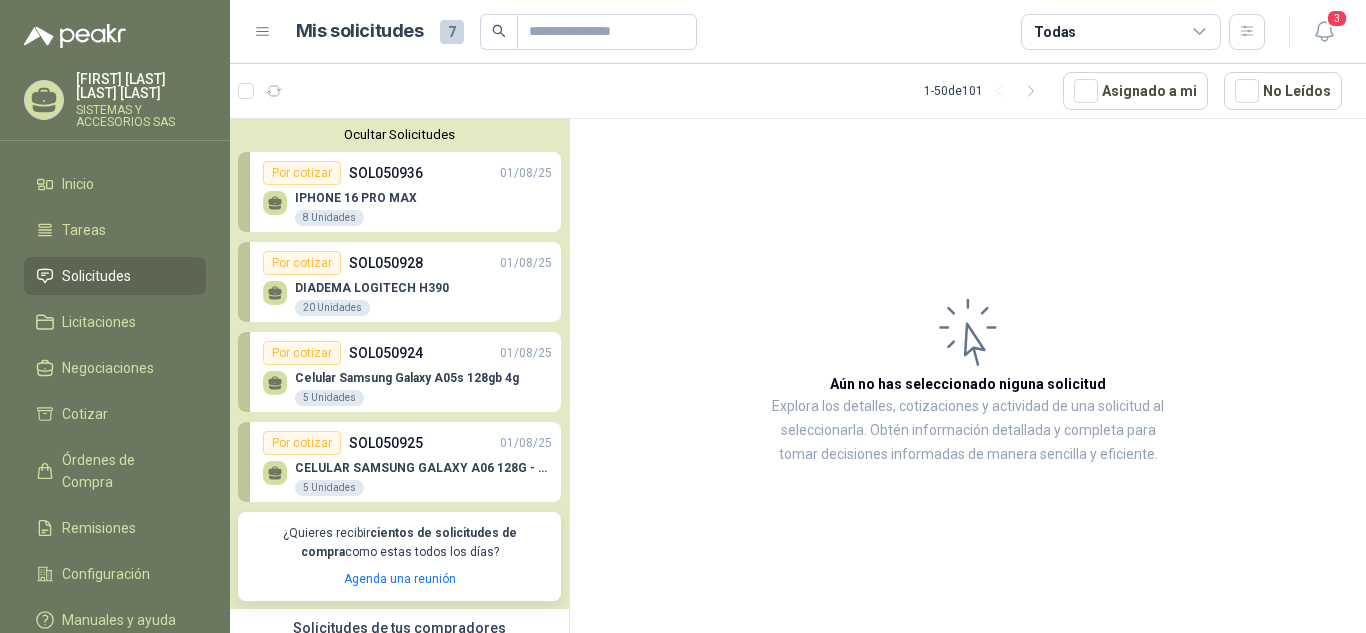 click on "DIADEMA LOGITECH H390  20   Unidades" at bounding box center [372, 299] 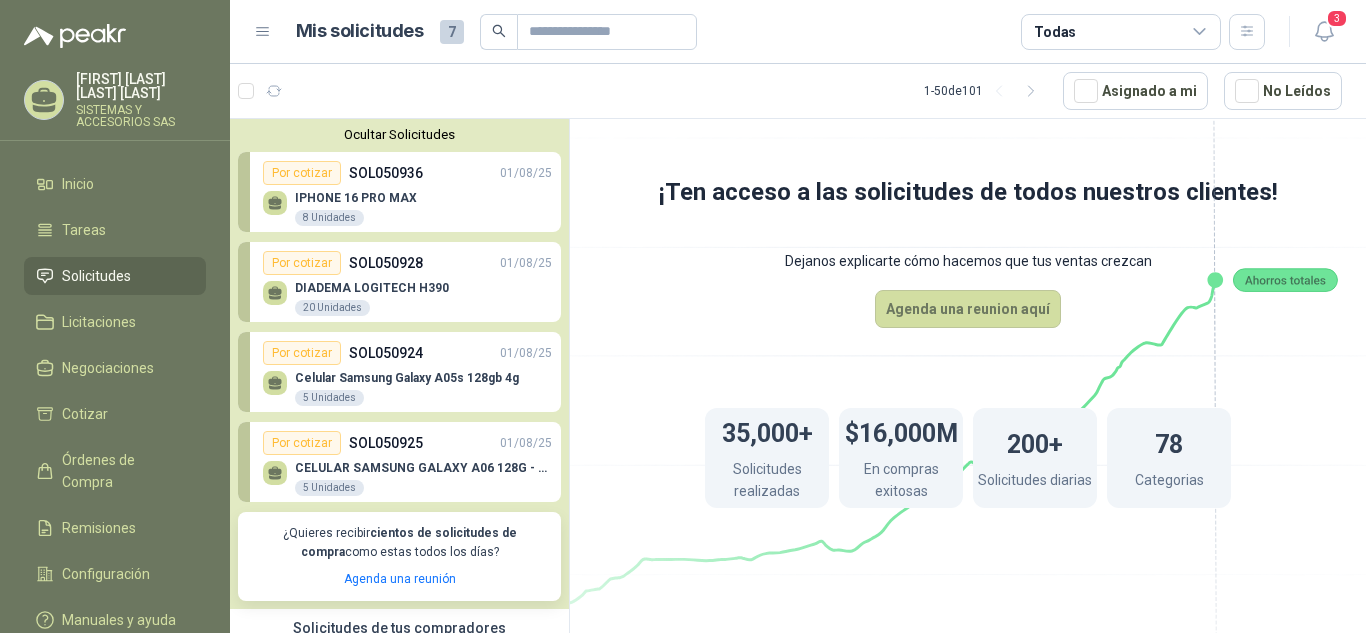 click on "DIADEMA LOGITECH H390  20   Unidades" at bounding box center (372, 299) 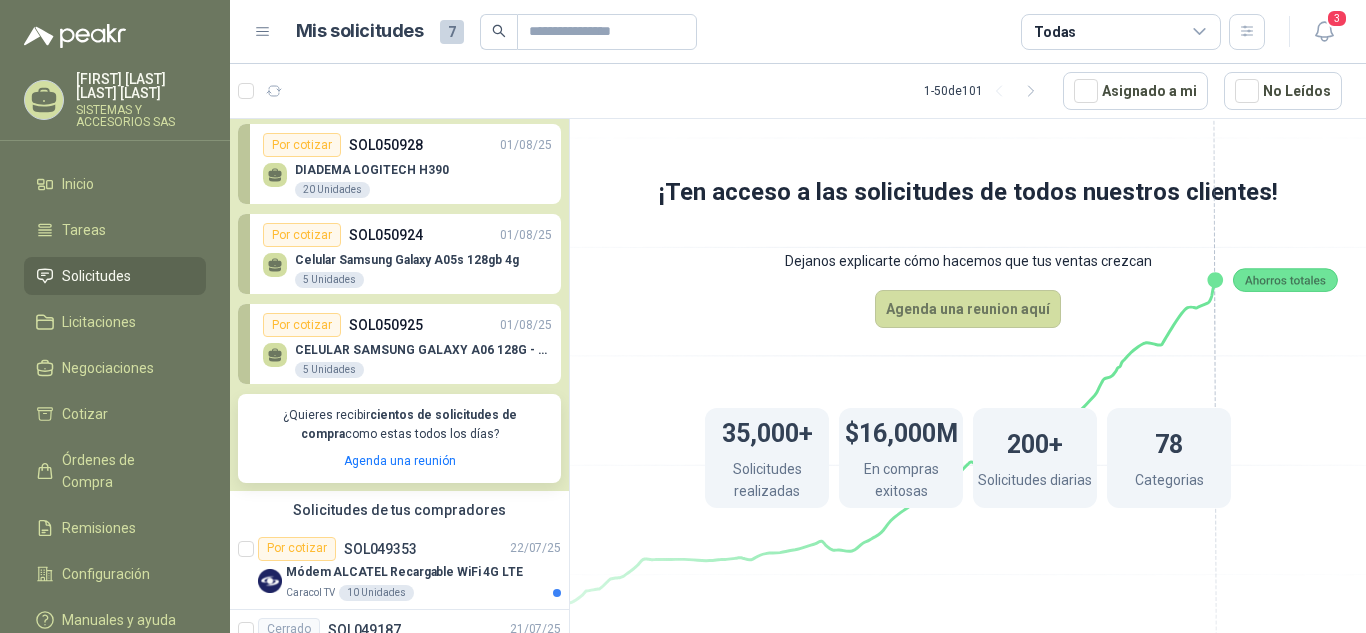 scroll, scrollTop: 0, scrollLeft: 0, axis: both 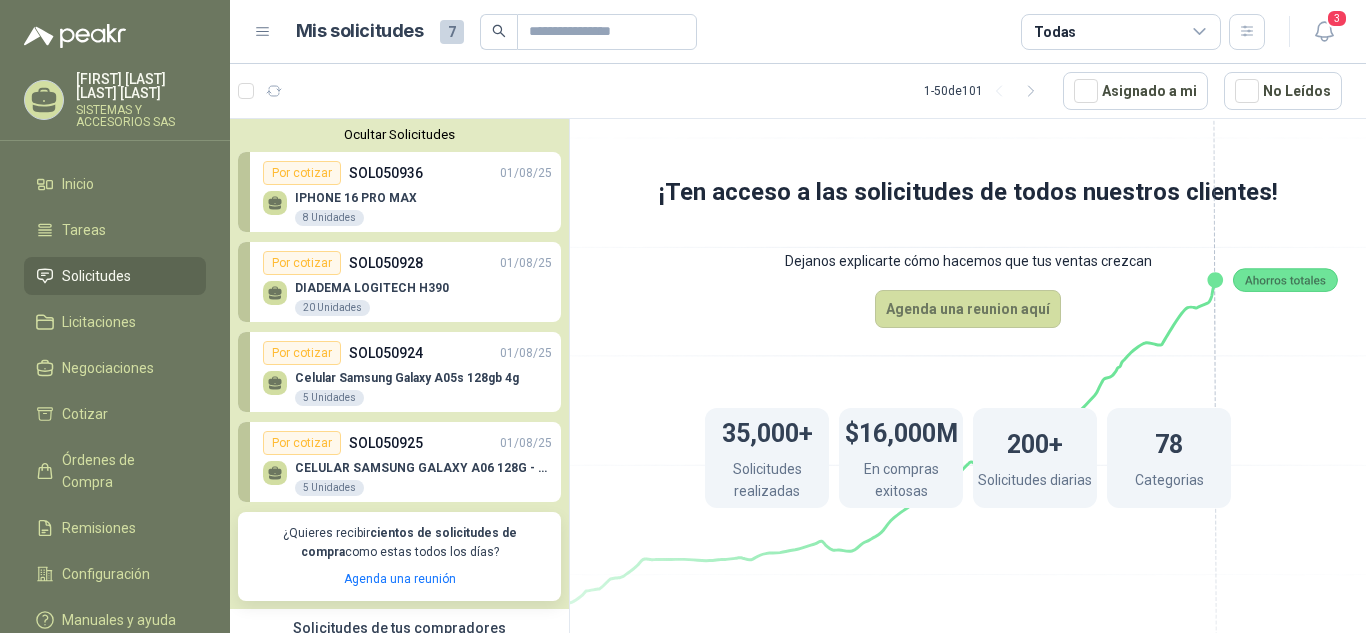 click on "Por cotizar" at bounding box center [302, 173] 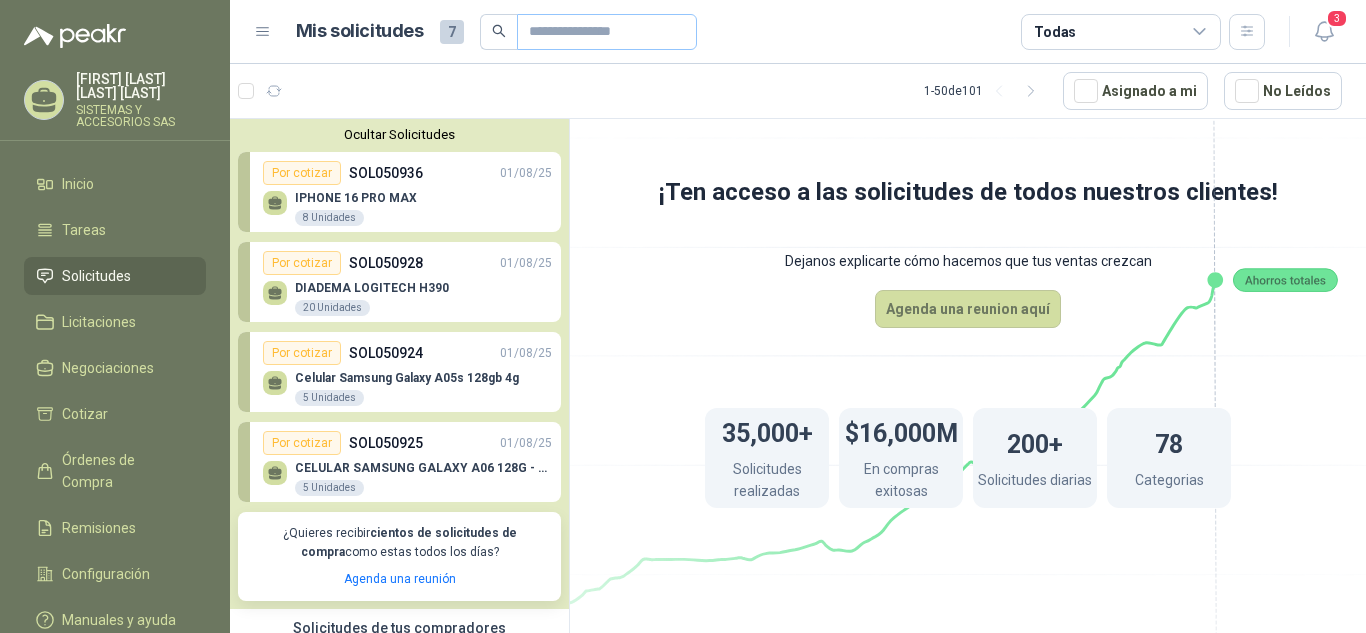 click at bounding box center (607, 32) 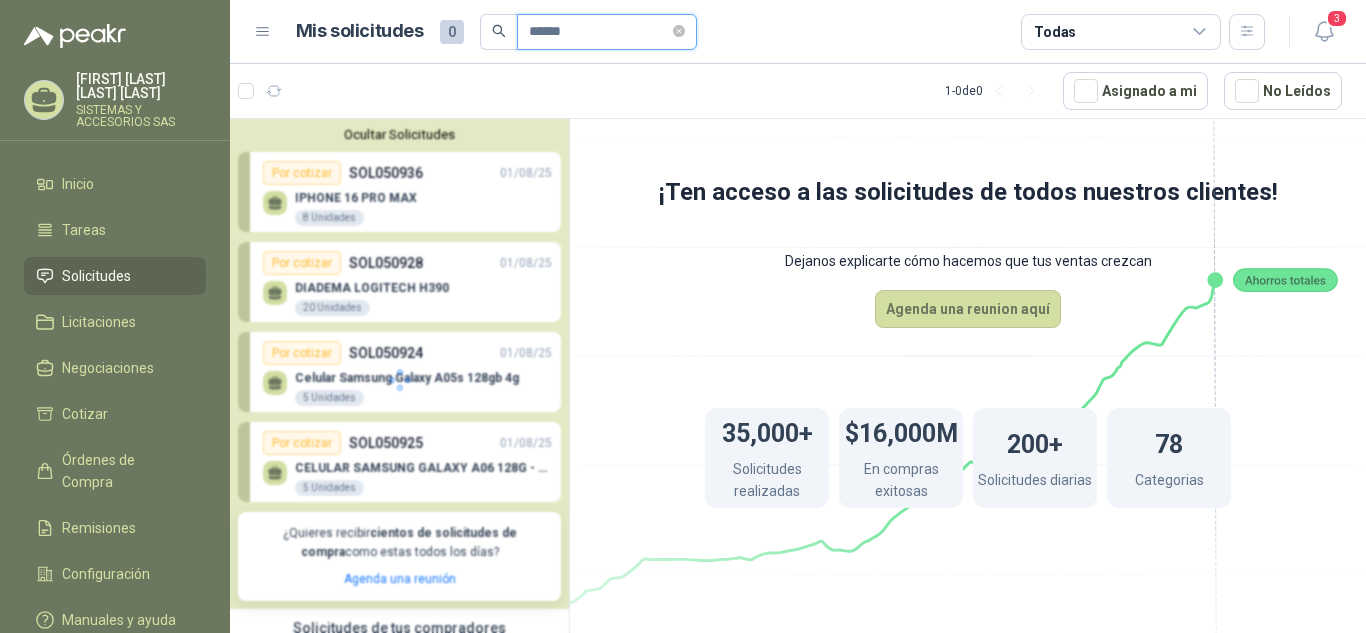 type on "******" 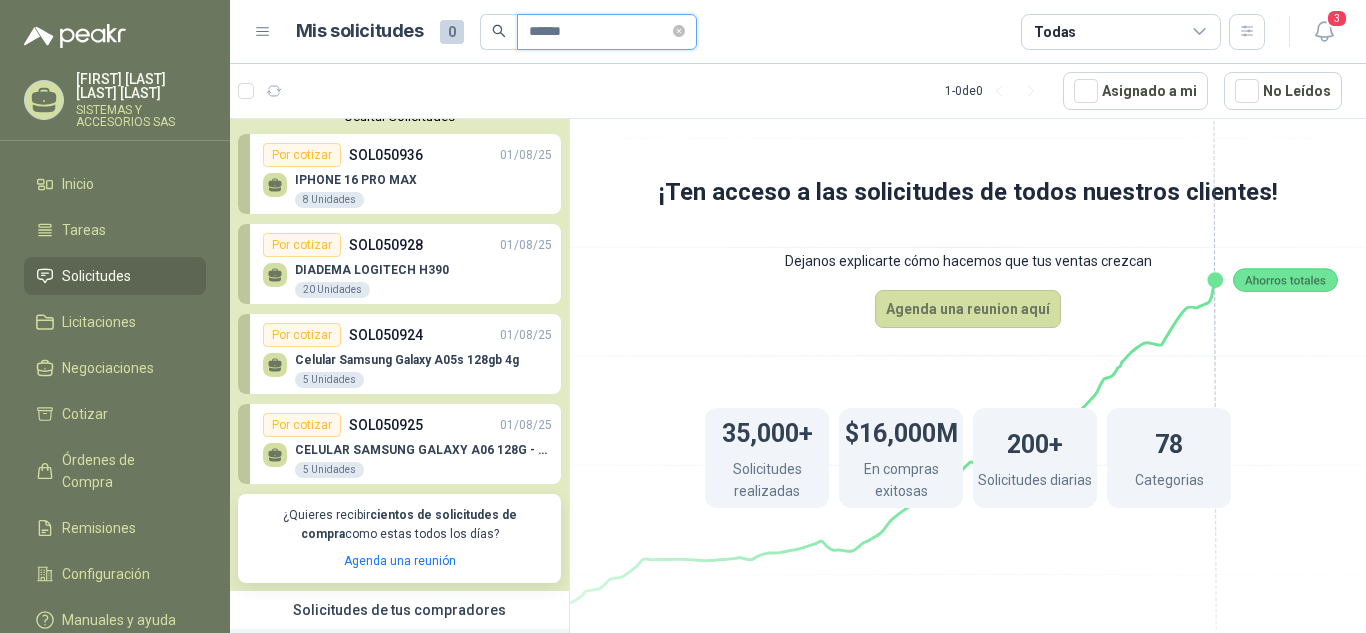 scroll, scrollTop: 0, scrollLeft: 0, axis: both 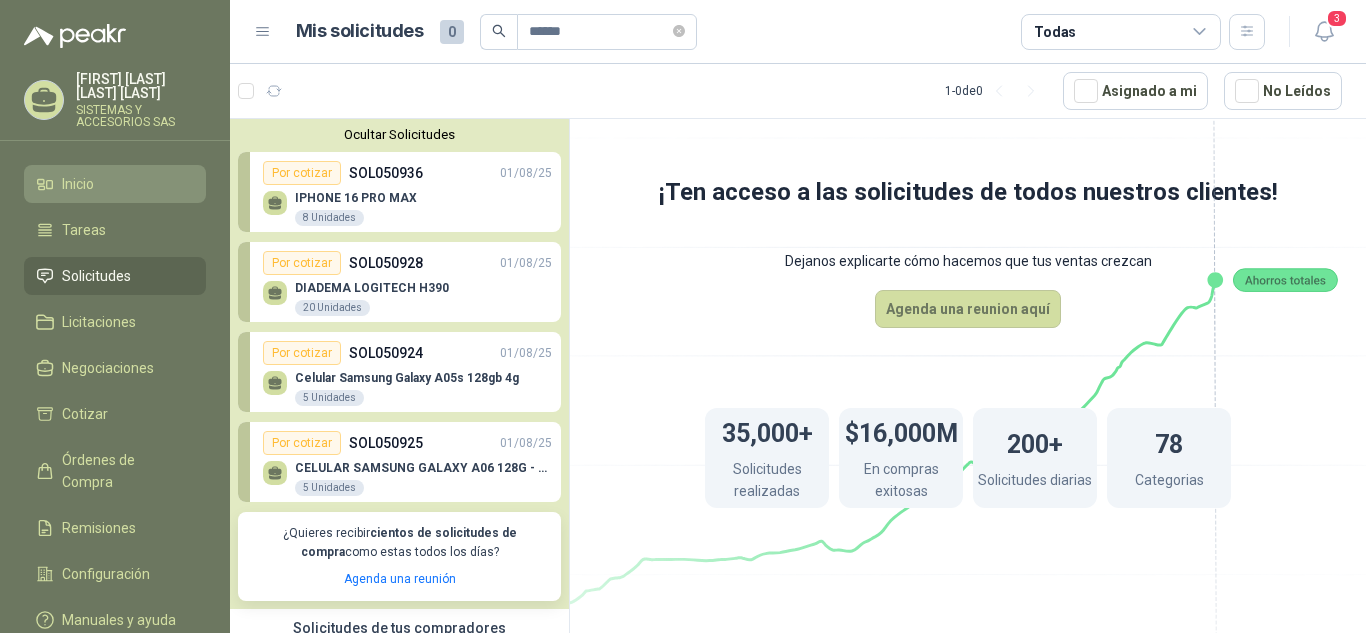 click on "Inicio" at bounding box center [78, 184] 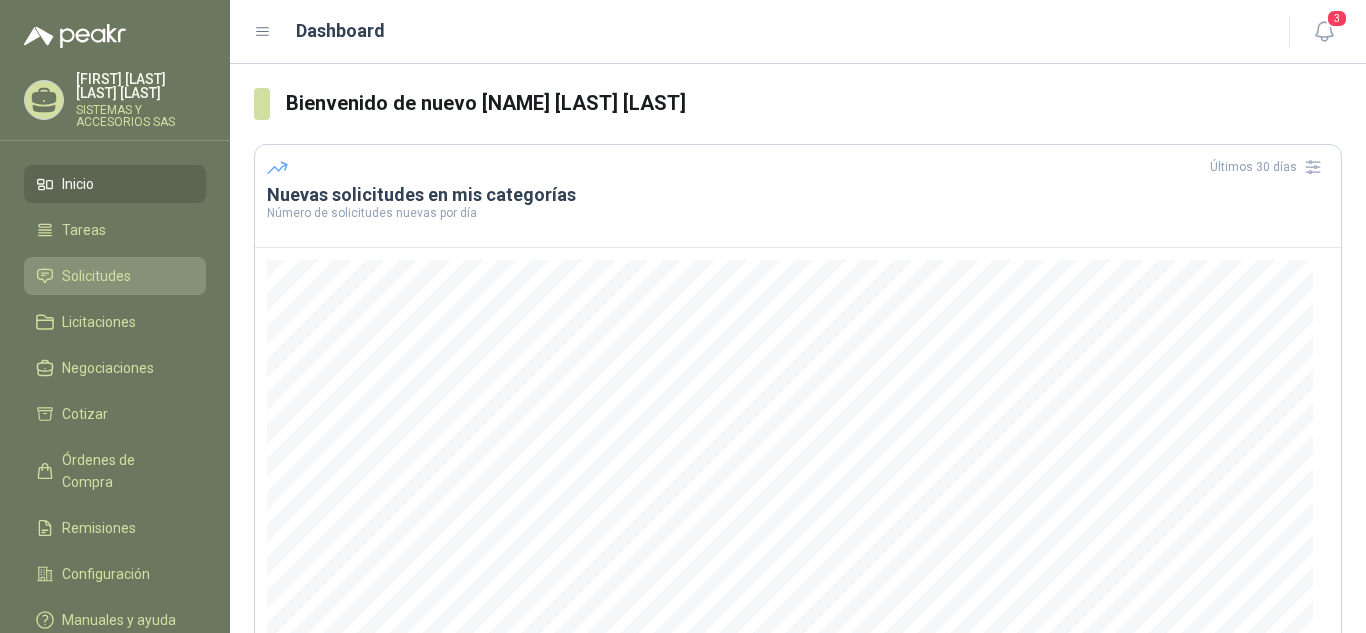 click on "Solicitudes" at bounding box center (115, 276) 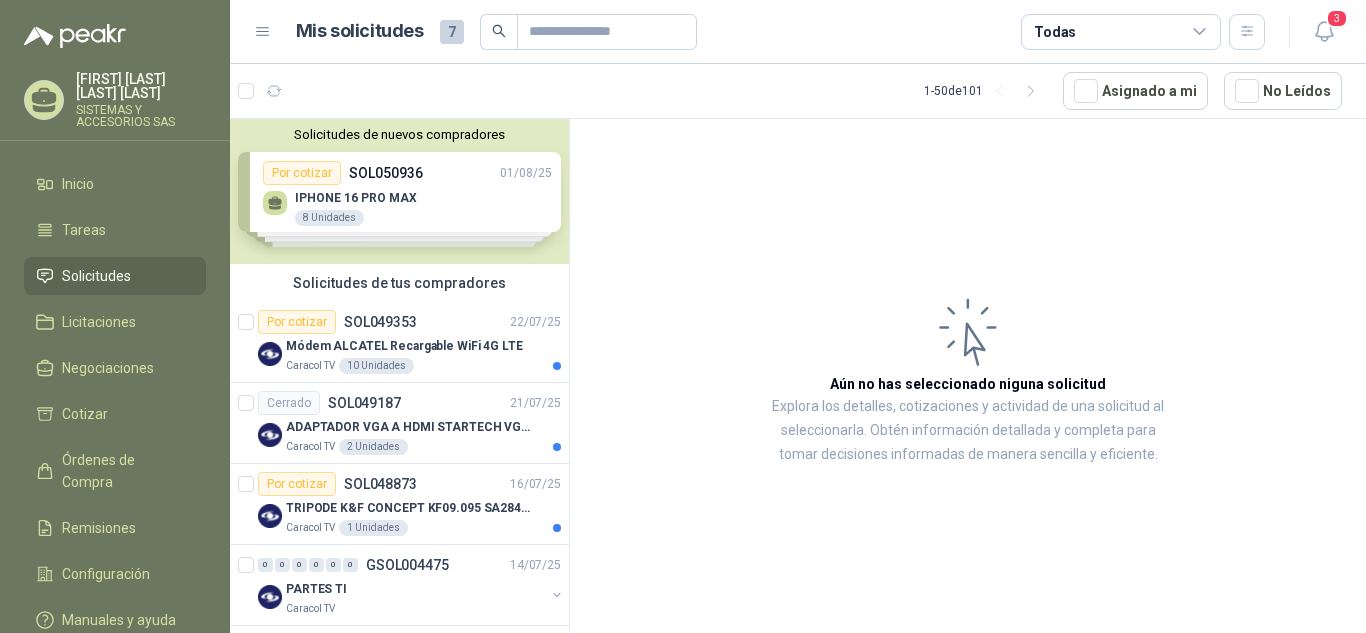 click on "Solicitudes de nuevos compradores Por cotizar SOL050936 01/08/25   IPHONE 16 PRO MAX 8   Unidades Por cotizar SOL050928 01/08/25   DIADEMA LOGITECH H390  20   Unidades Por cotizar SOL050924 01/08/25   Celular Samsung Galaxy A05s 128gb 4g 5   Unidades Por cotizar SOL050925 01/08/25   CELULAR SAMSUNG GALAXY A06 128G - 4G 5   Unidades ¿Quieres recibir  cientos de solicitudes de compra  como estas todos los días? Agenda una reunión" at bounding box center (399, 191) 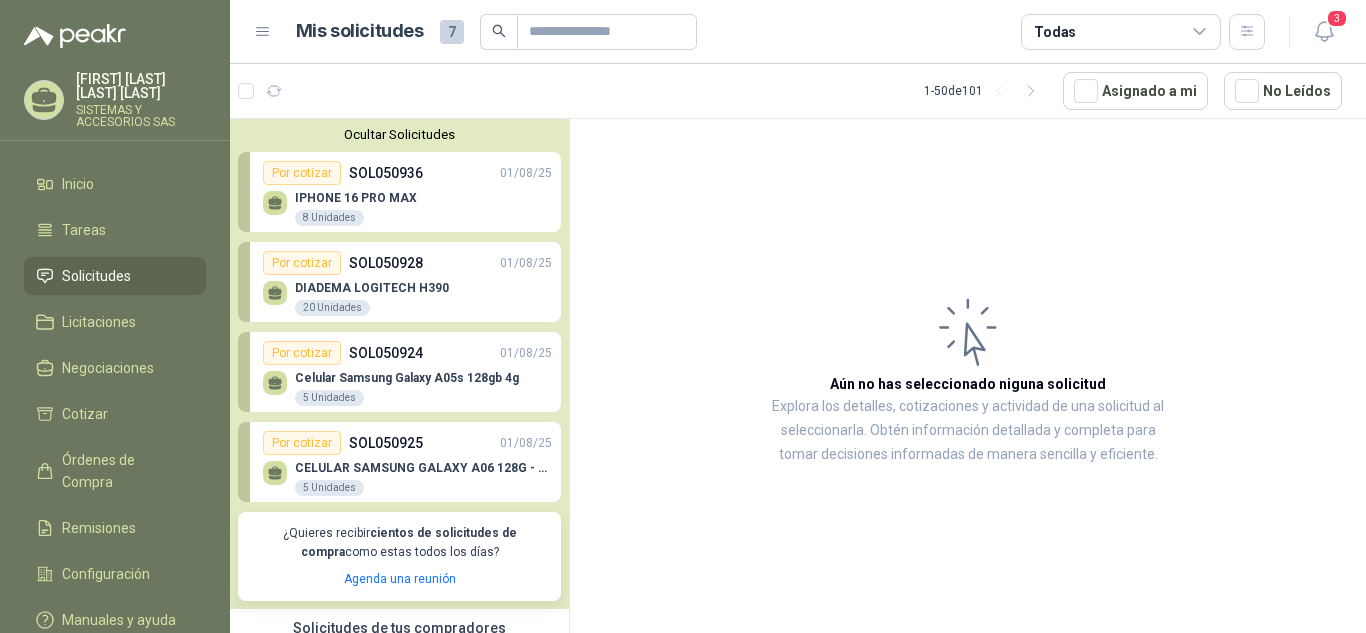 click on "SOL050936" at bounding box center [386, 173] 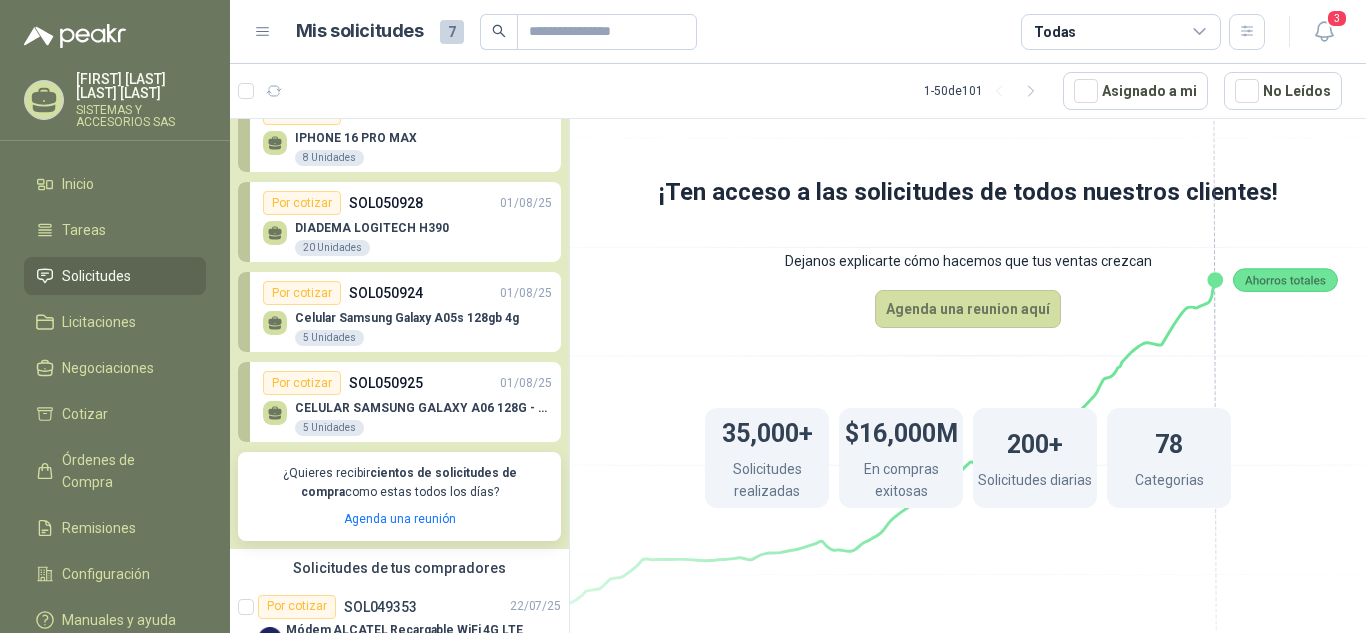 scroll, scrollTop: 0, scrollLeft: 0, axis: both 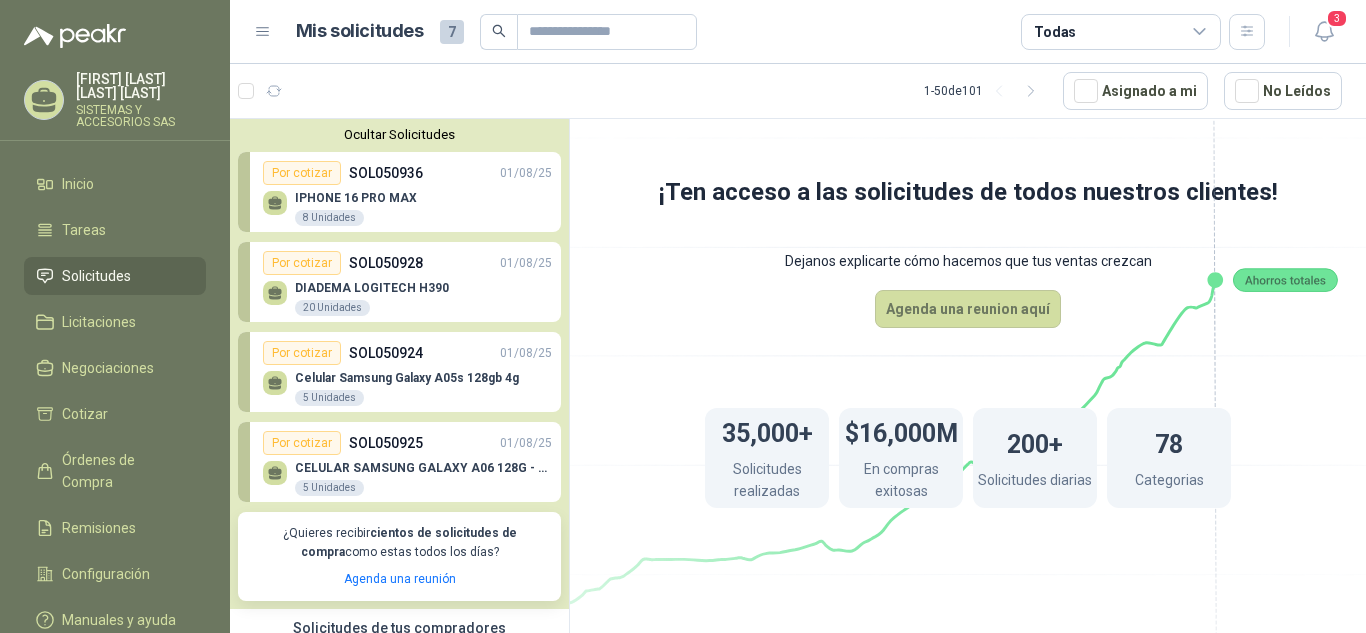 click on "DIADEMA LOGITECH H390  20   Unidades" at bounding box center [372, 299] 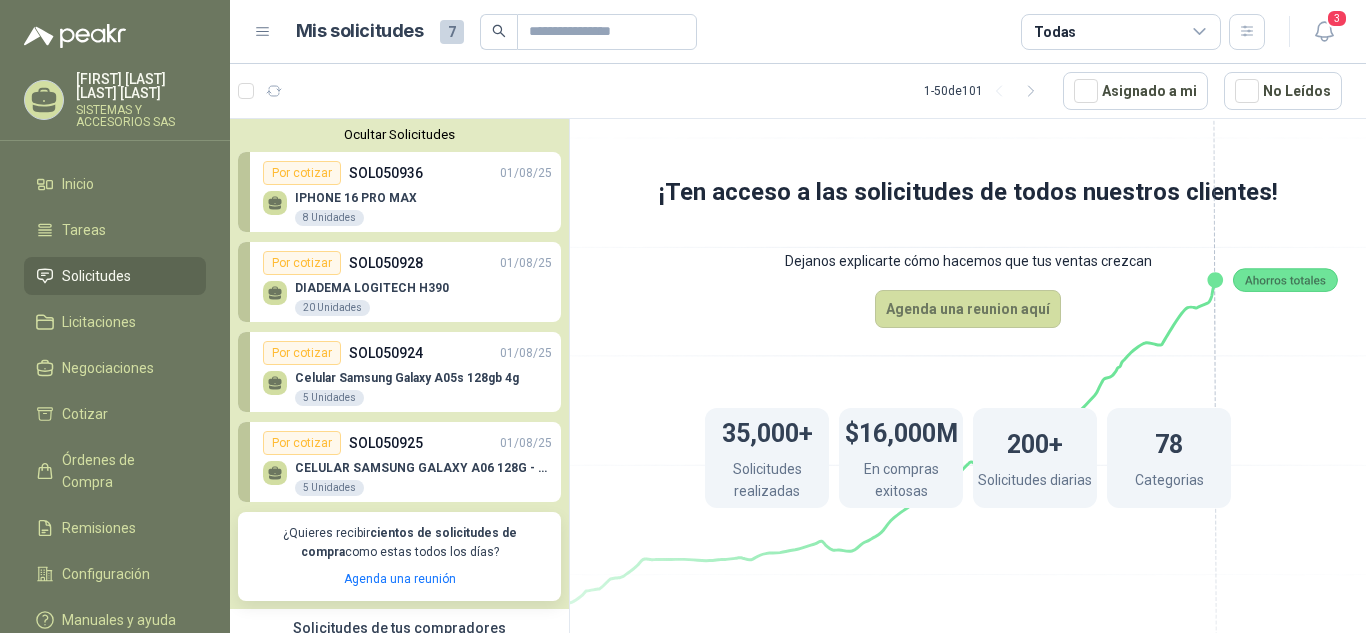 click on "DIADEMA LOGITECH H390  20   Unidades" at bounding box center [372, 299] 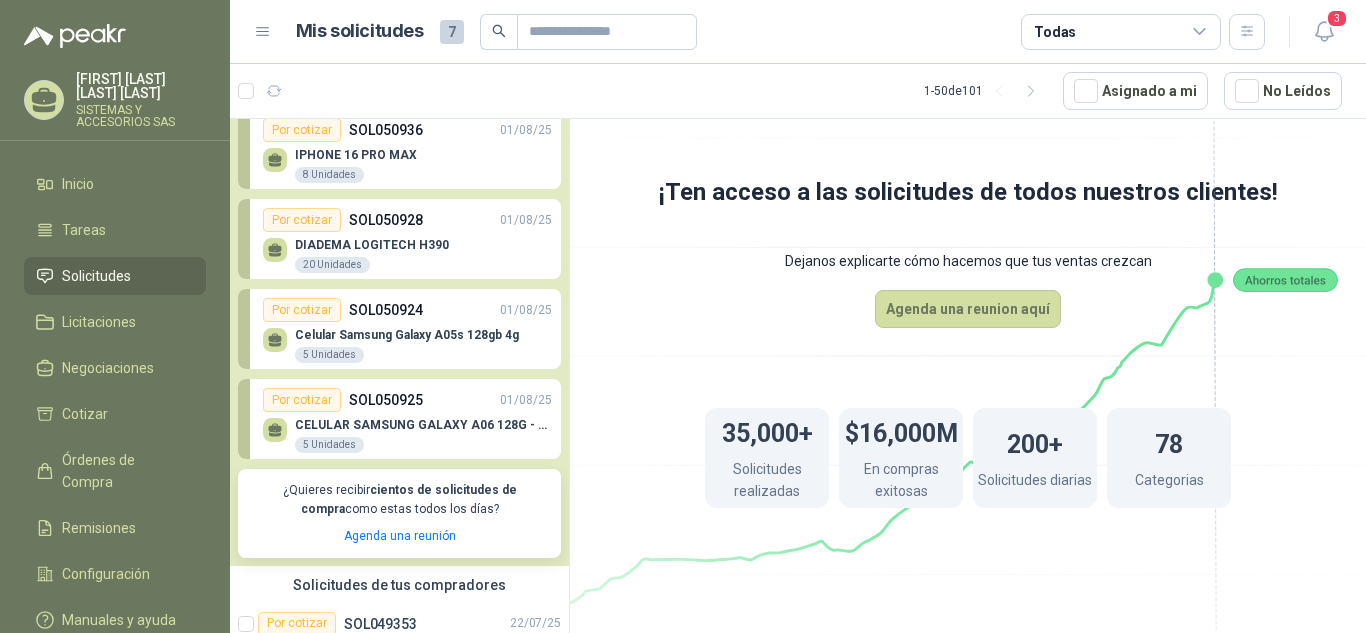 scroll, scrollTop: 0, scrollLeft: 0, axis: both 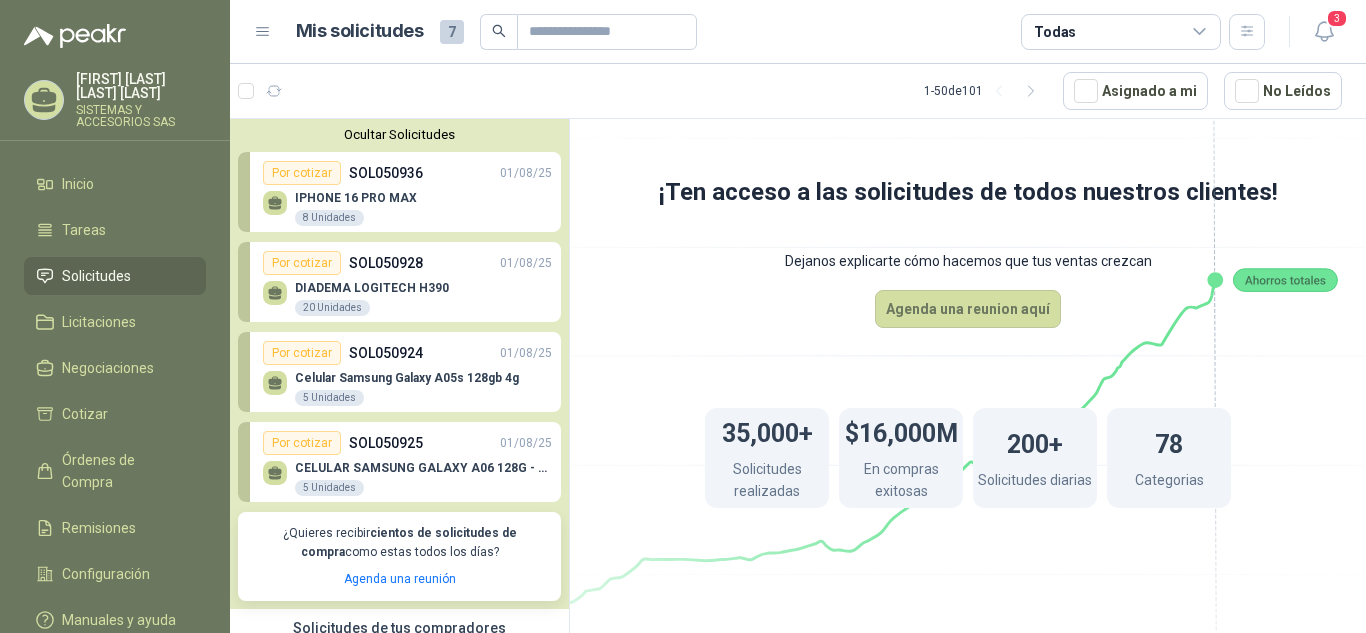 click on "CELULAR SAMSUNG GALAXY A06 128G - 4G 5   Unidades" at bounding box center [423, 479] 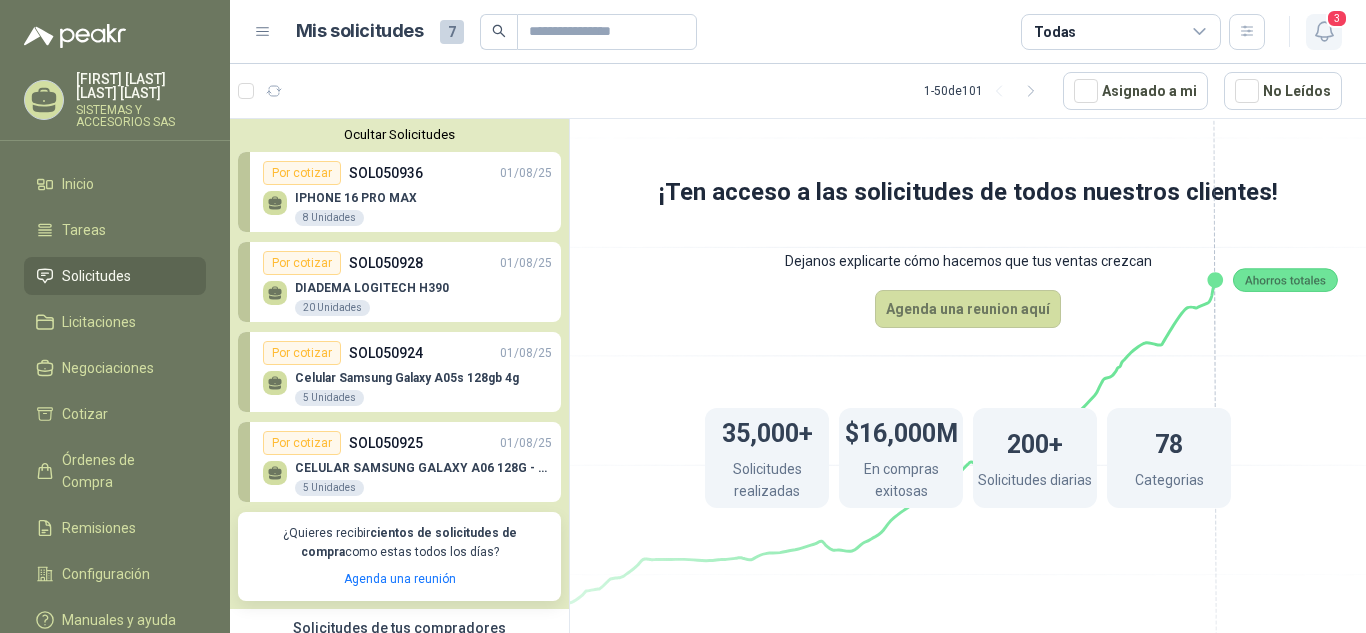 click 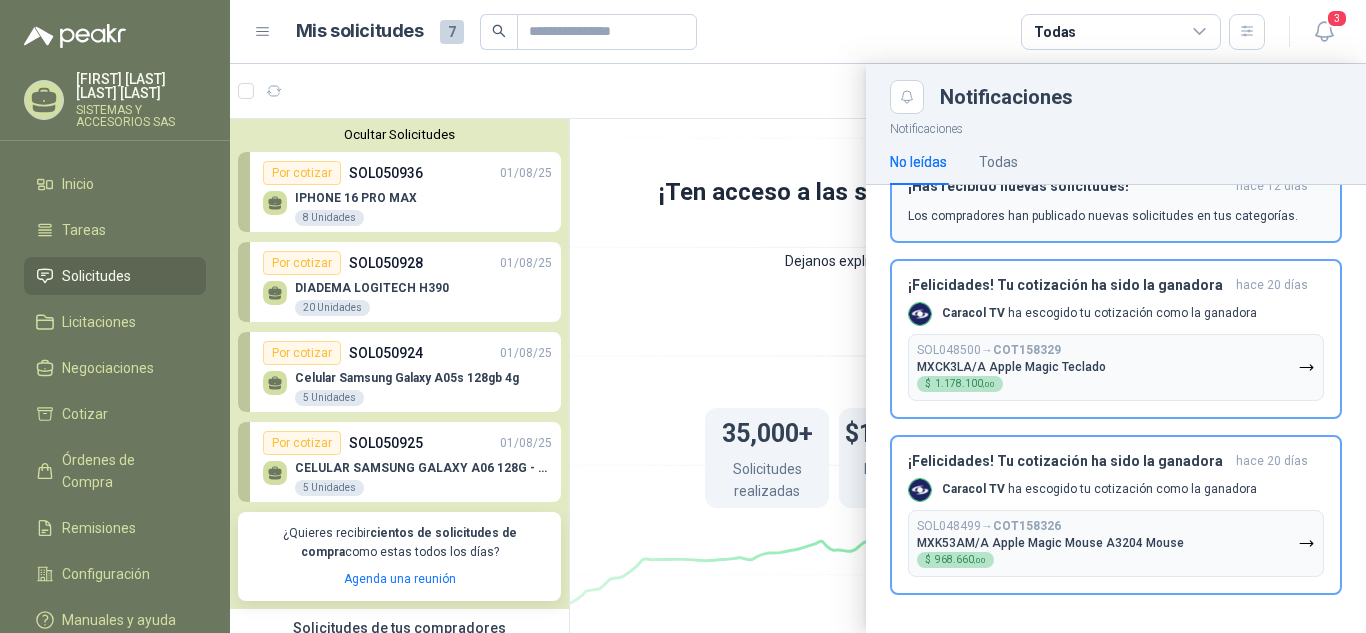 click on "¡Has recibido nuevas solicitudes! hace 12 días   Los compradores han publicado nuevas solicitudes en tus categorías." at bounding box center (1116, 201) 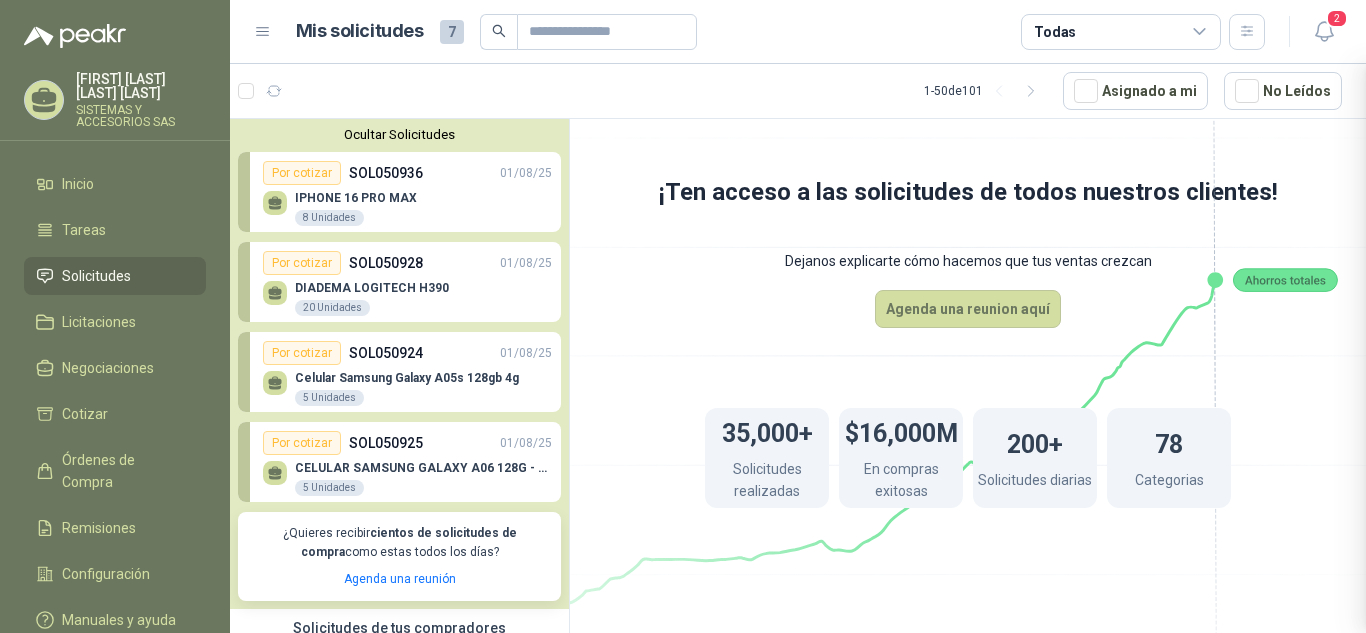 scroll, scrollTop: 0, scrollLeft: 0, axis: both 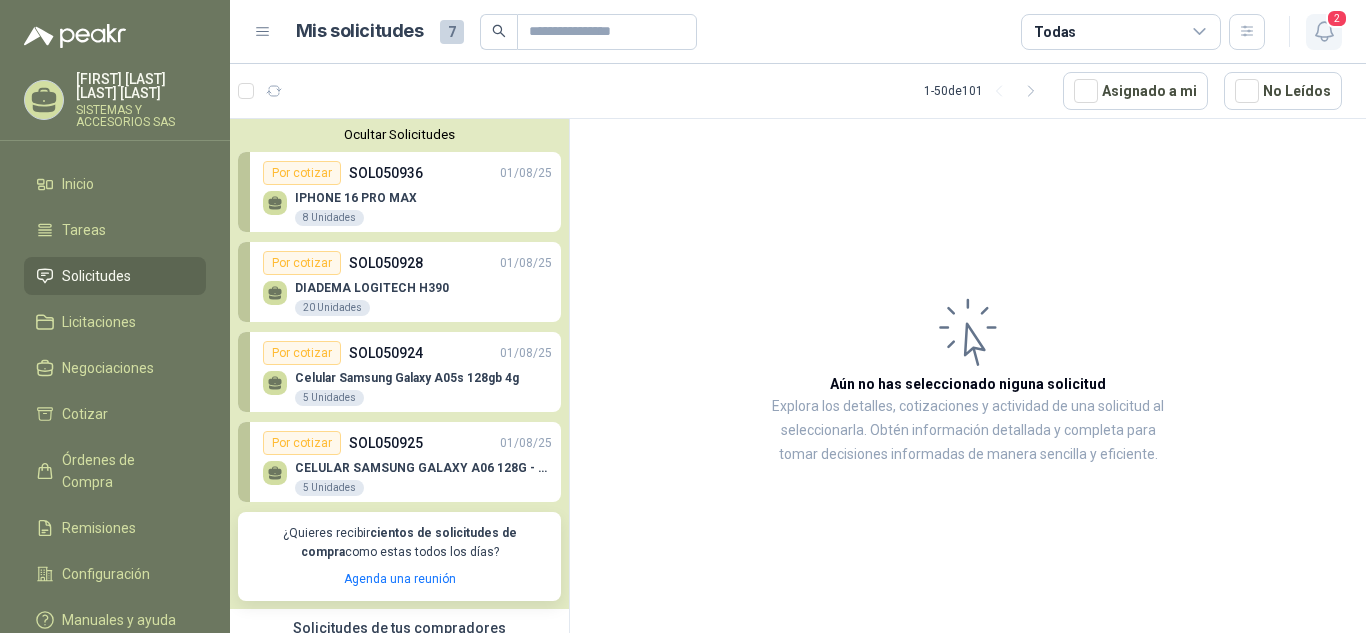 click 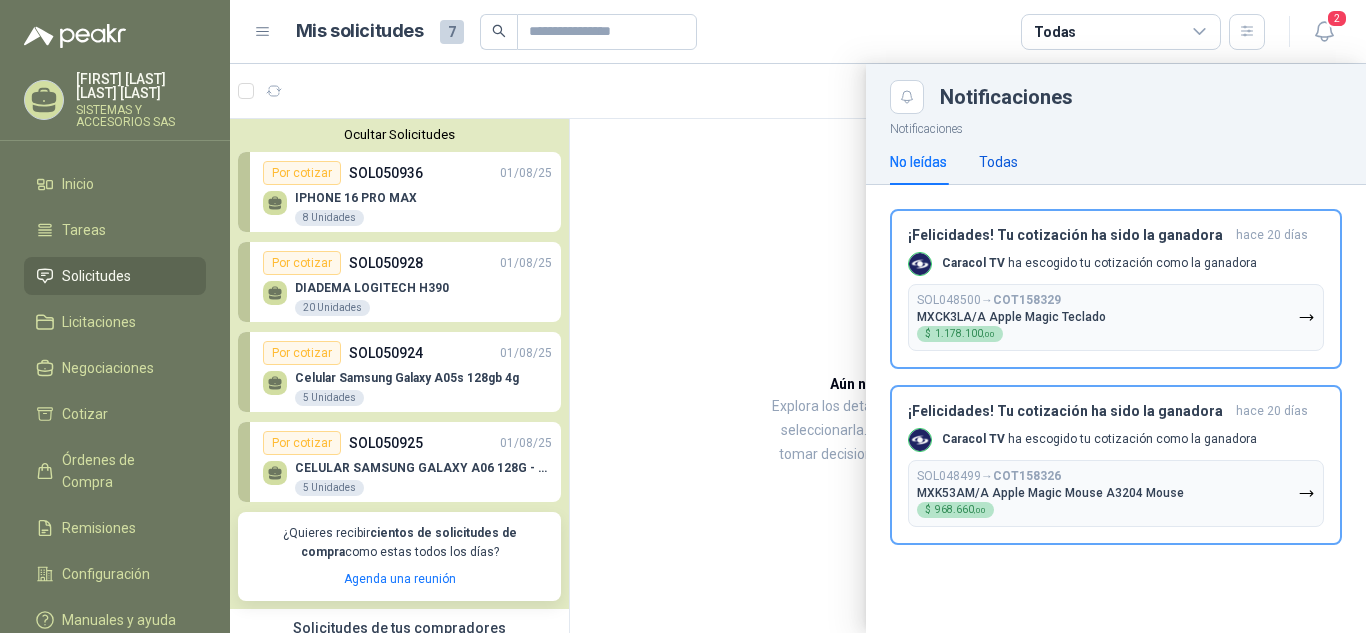 click on "Todas" at bounding box center (998, 162) 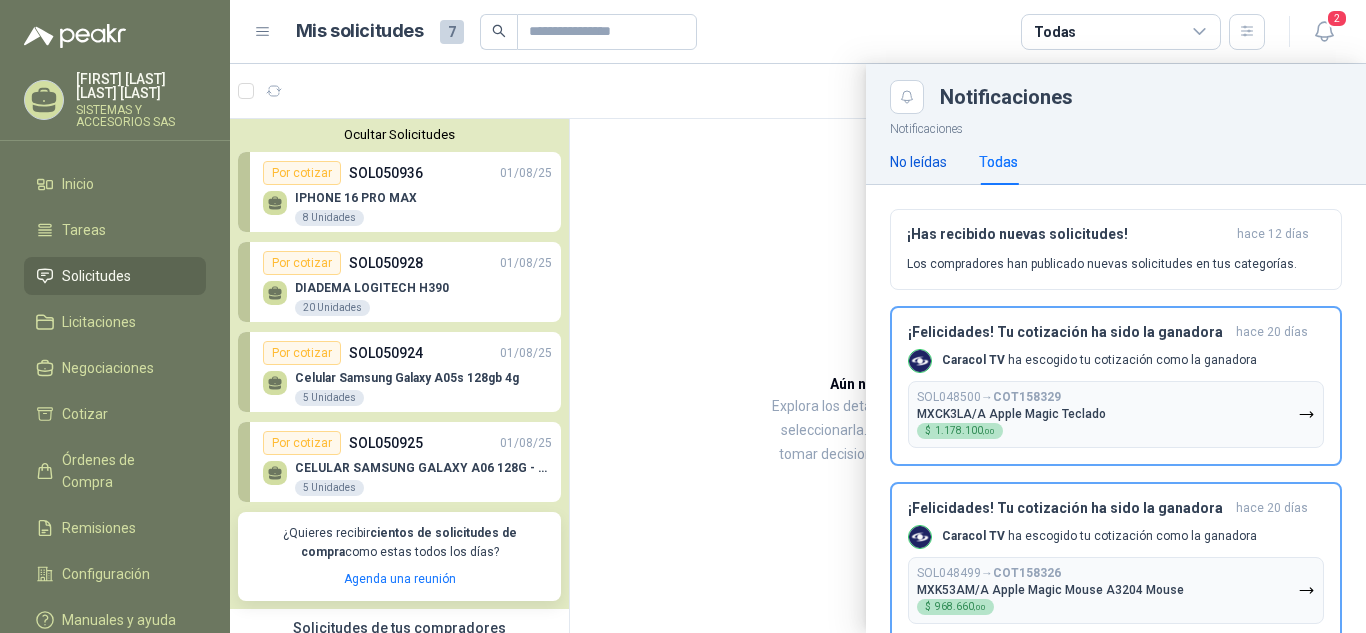 click on "No leídas" at bounding box center [918, 162] 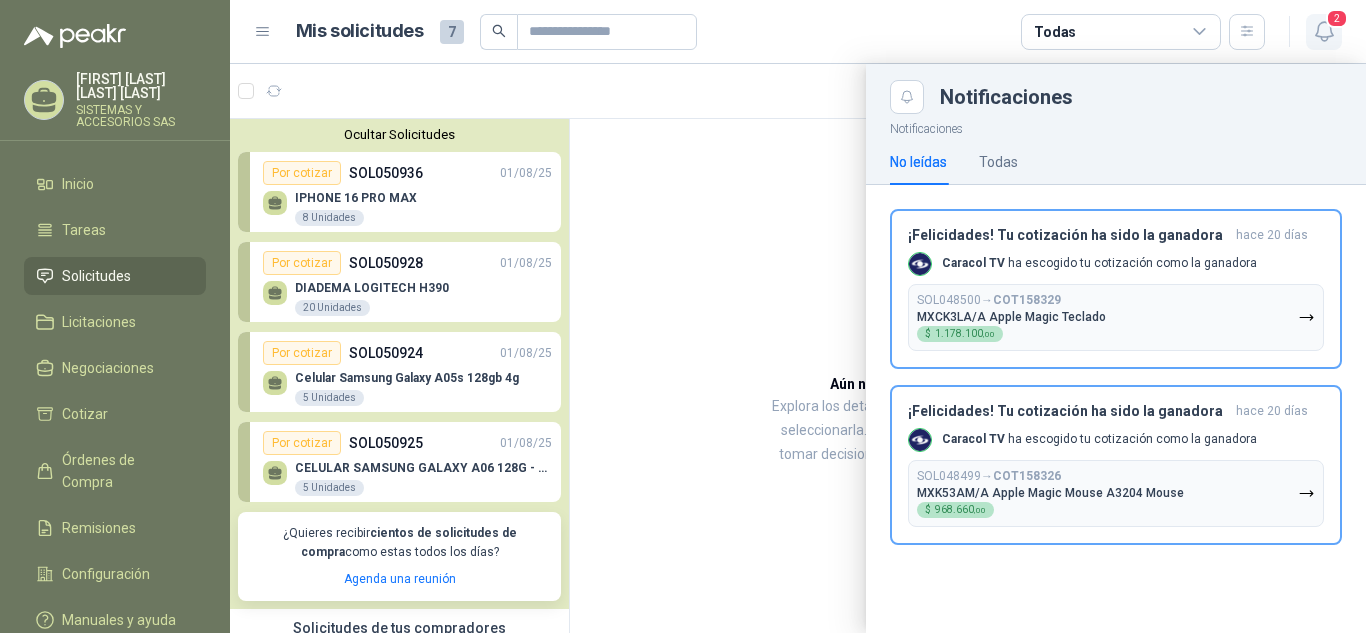 click on "2" at bounding box center [1337, 18] 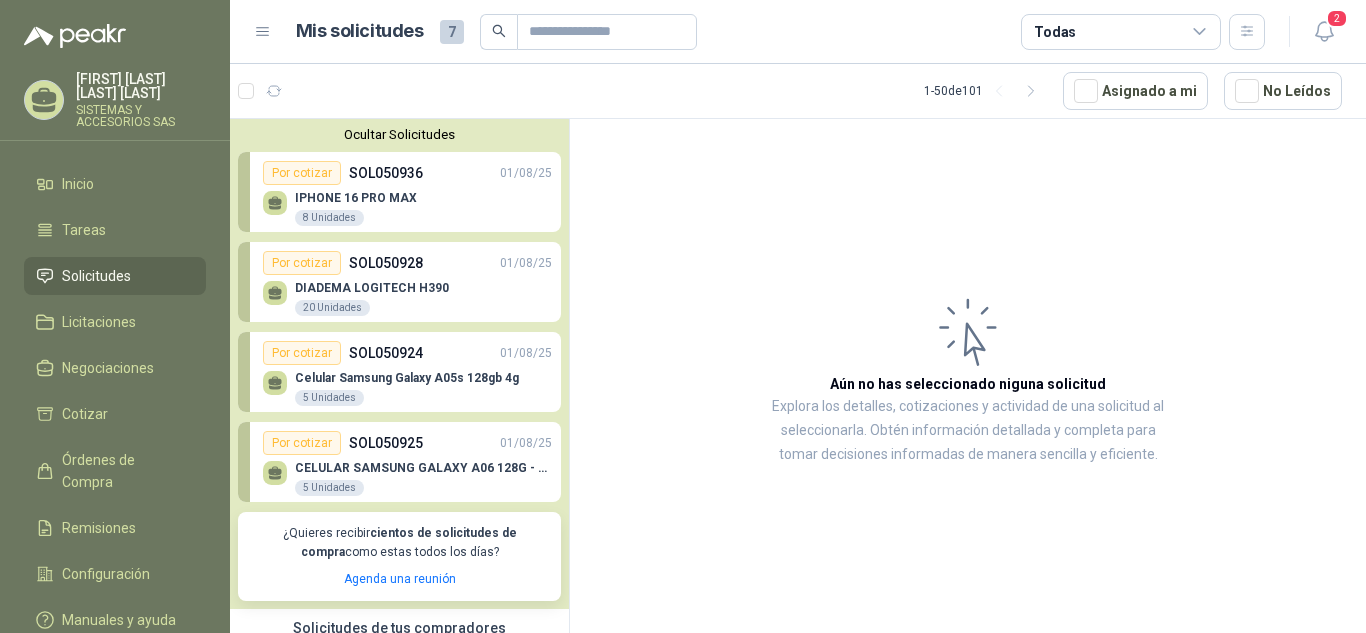 click on "DIADEMA LOGITECH H390" at bounding box center (372, 288) 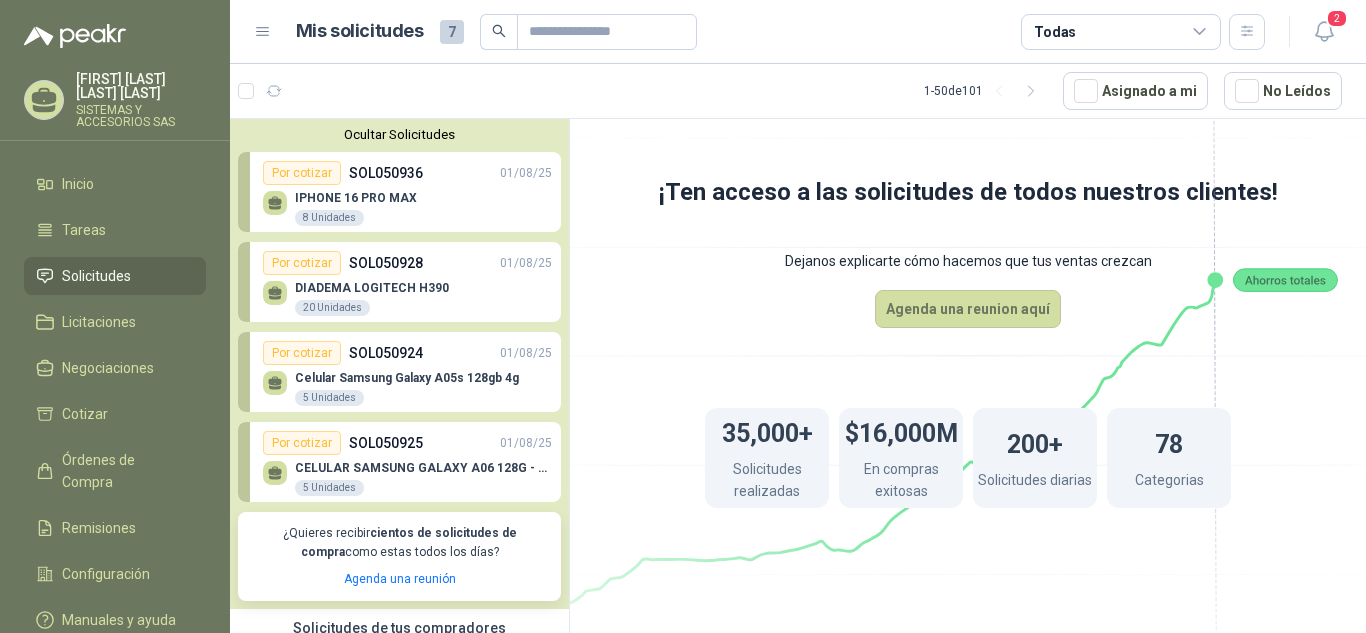 scroll, scrollTop: 100, scrollLeft: 0, axis: vertical 